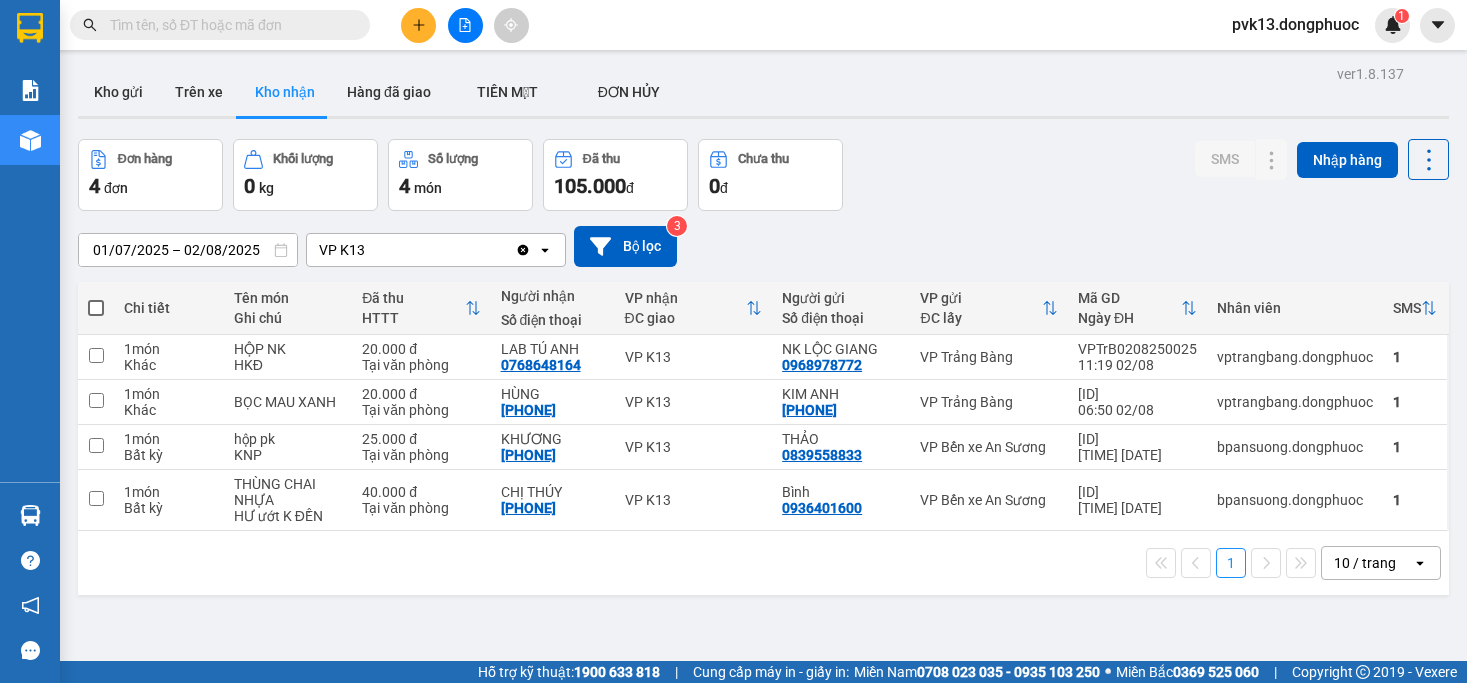 scroll, scrollTop: 0, scrollLeft: 0, axis: both 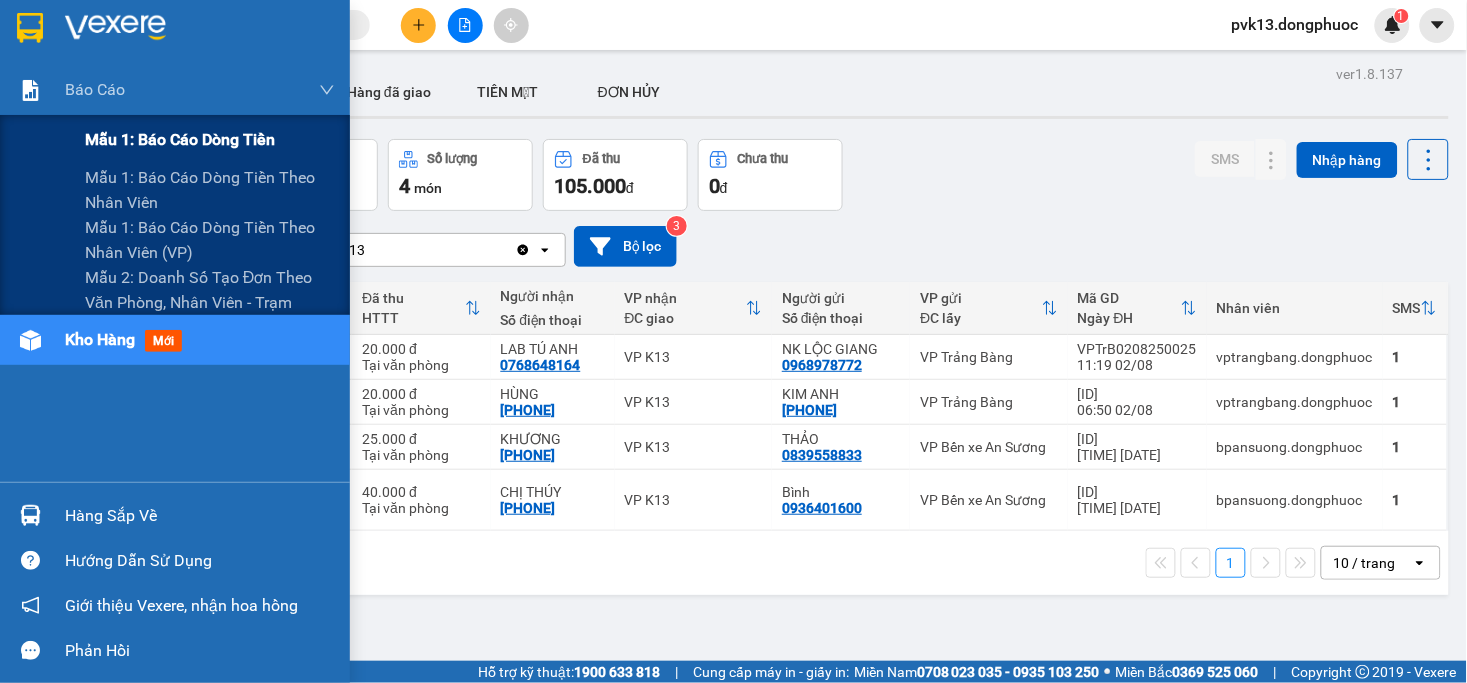 click on "Mẫu 1: Báo cáo dòng tiền" at bounding box center (180, 139) 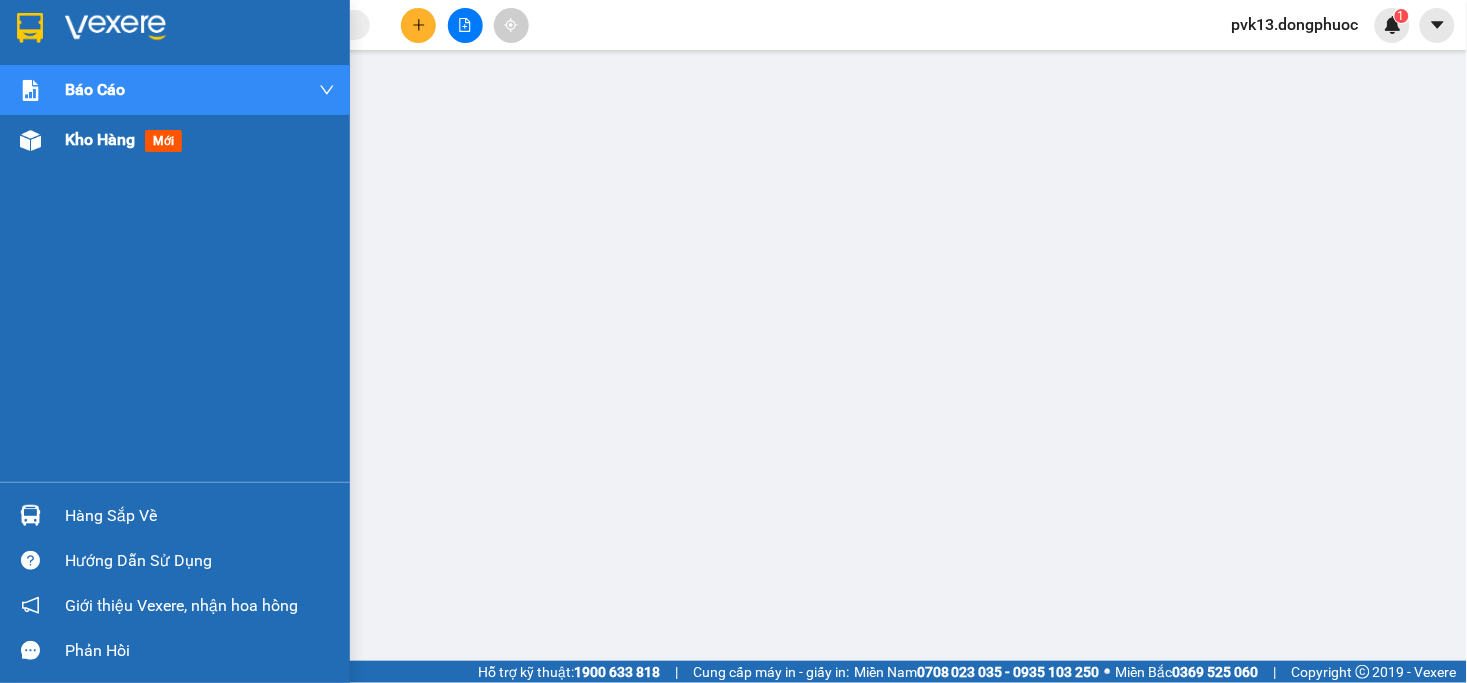 click at bounding box center [30, 140] 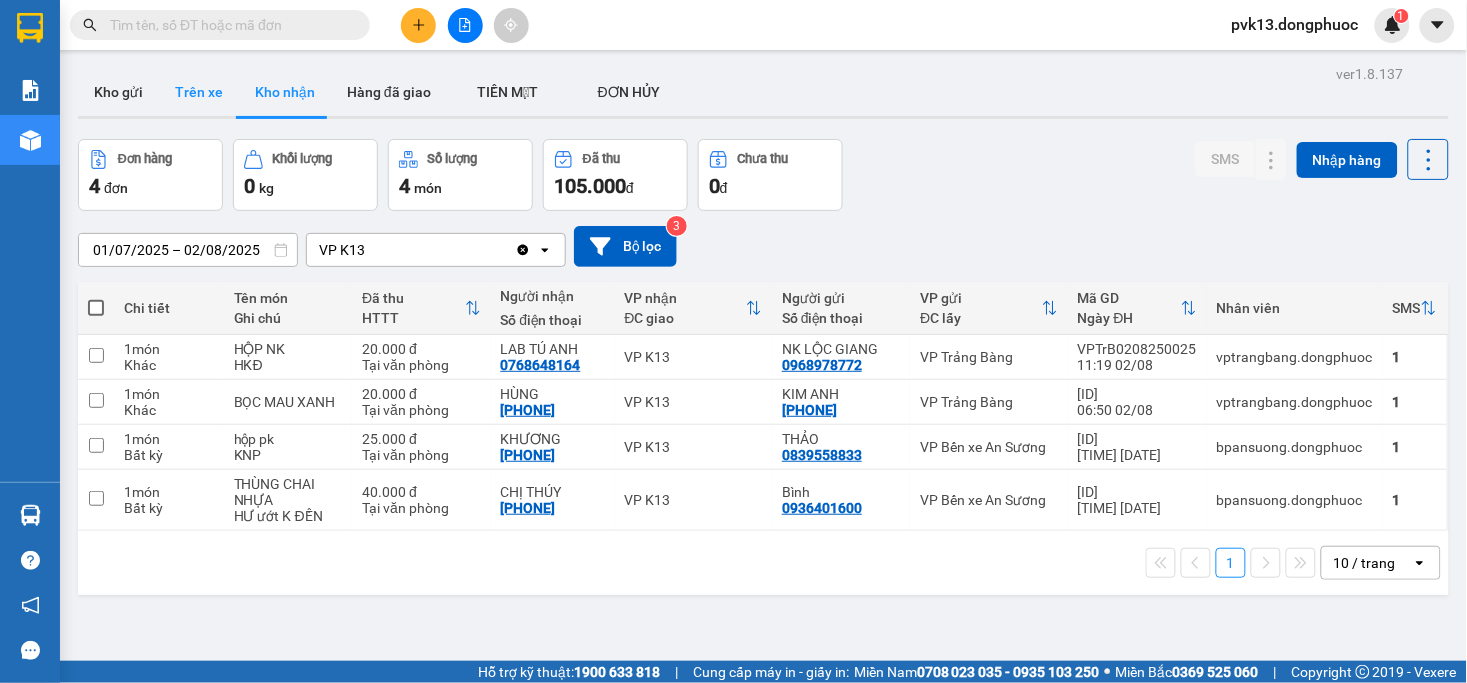 click on "Trên xe" at bounding box center [199, 92] 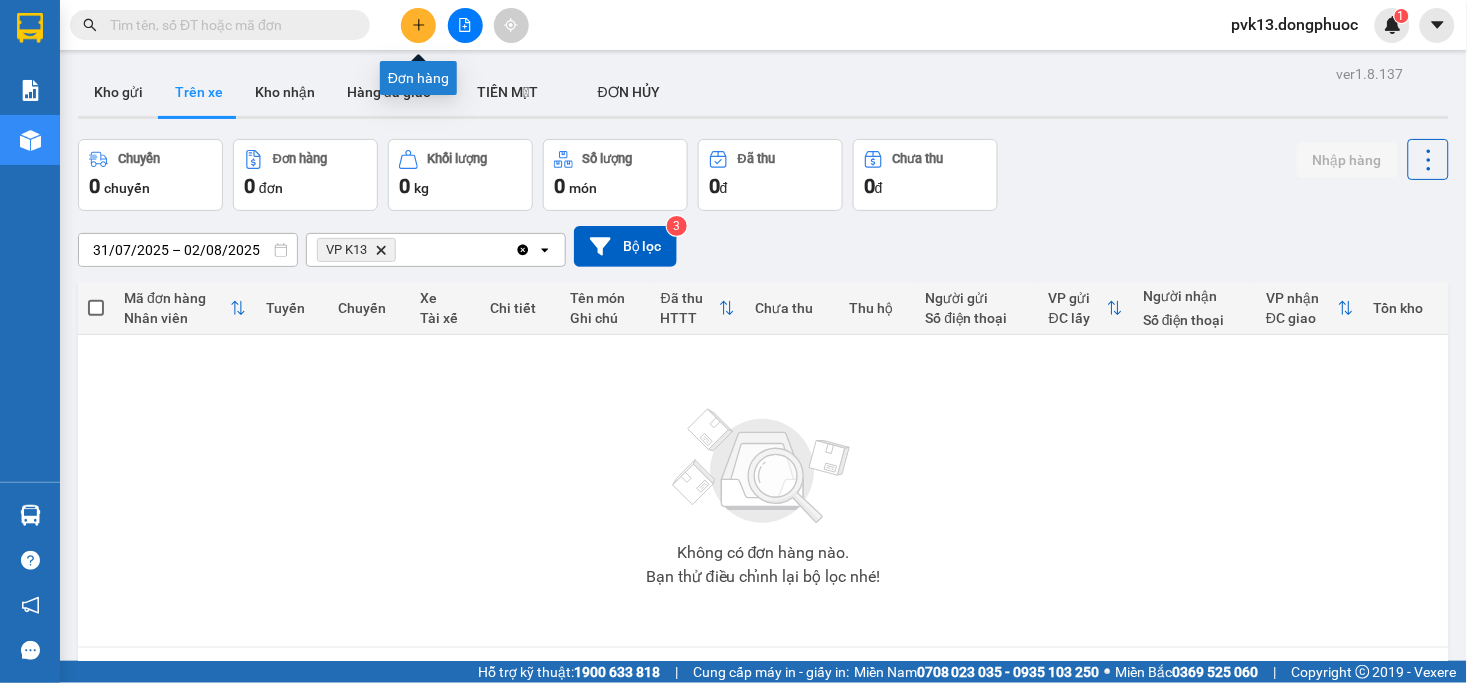 click 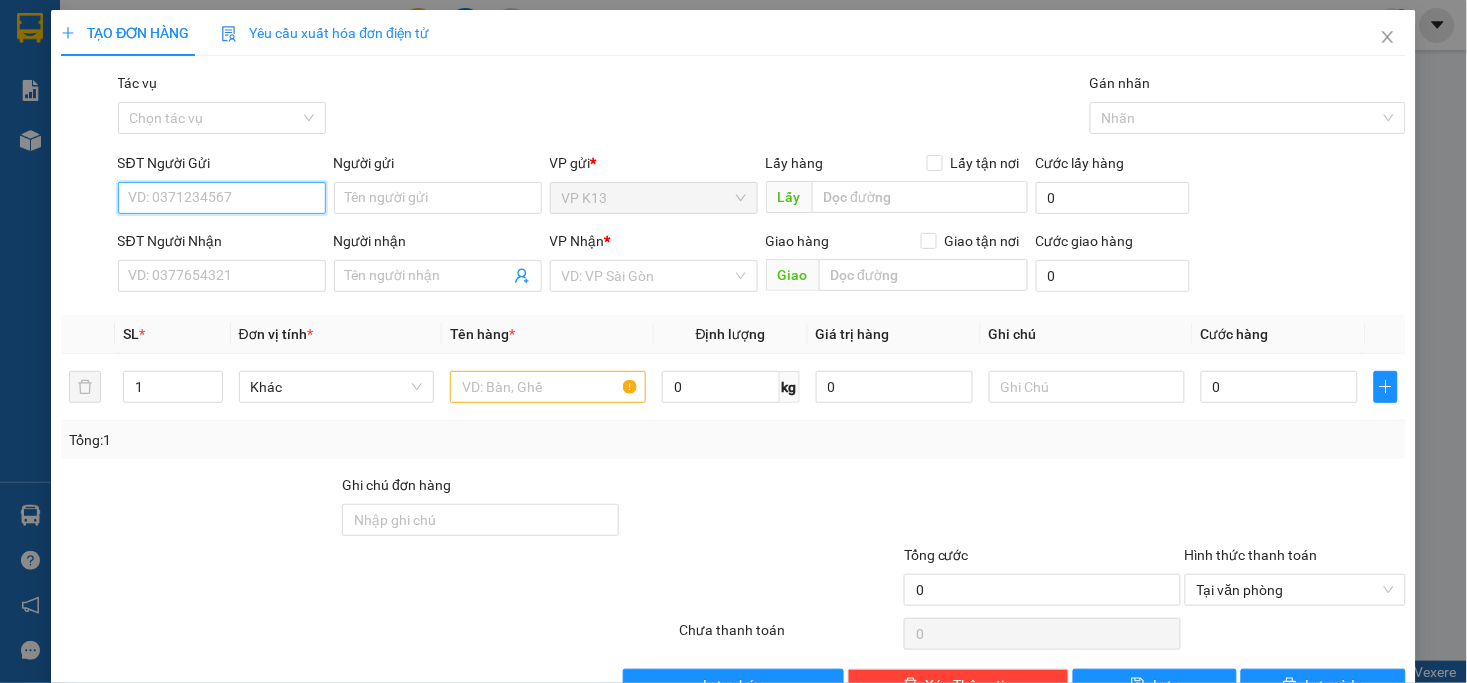 click on "SĐT Người Gửi" at bounding box center [222, 198] 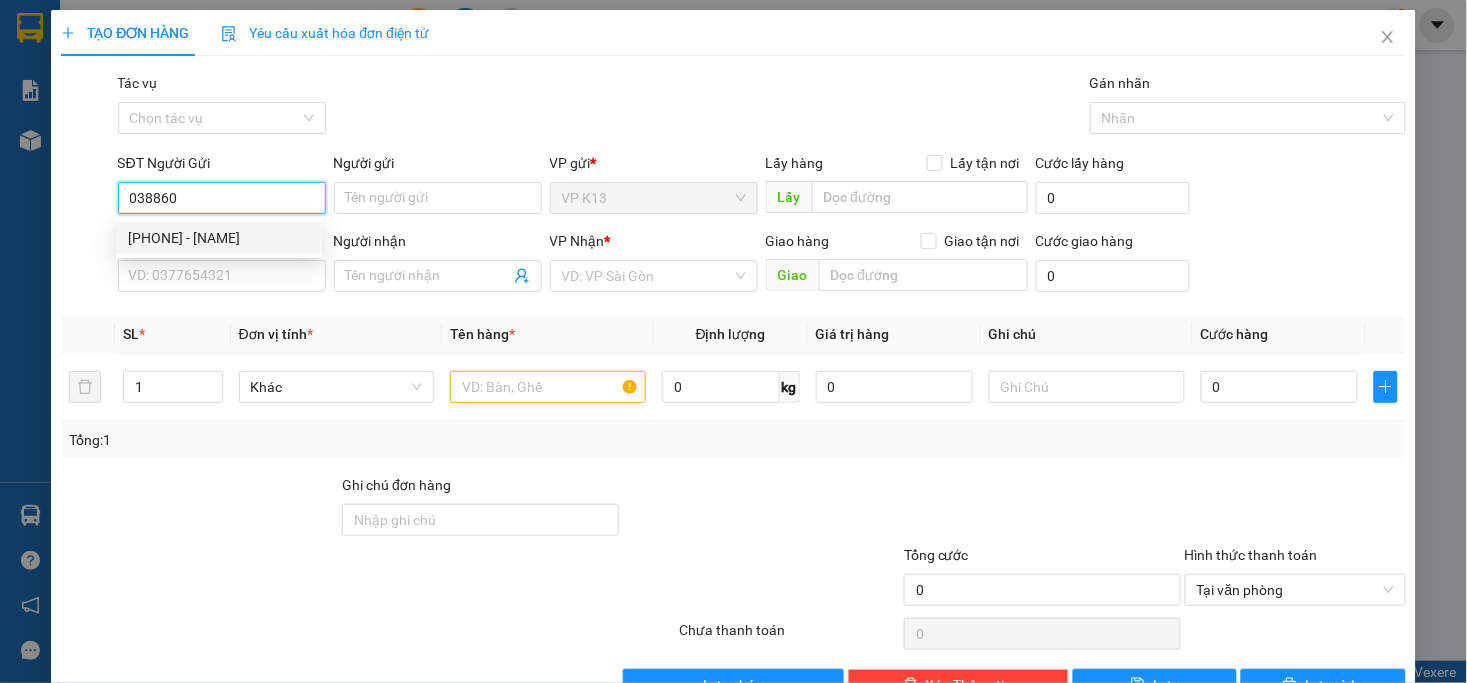 click on "[PHONE] - [NAME]" at bounding box center (219, 238) 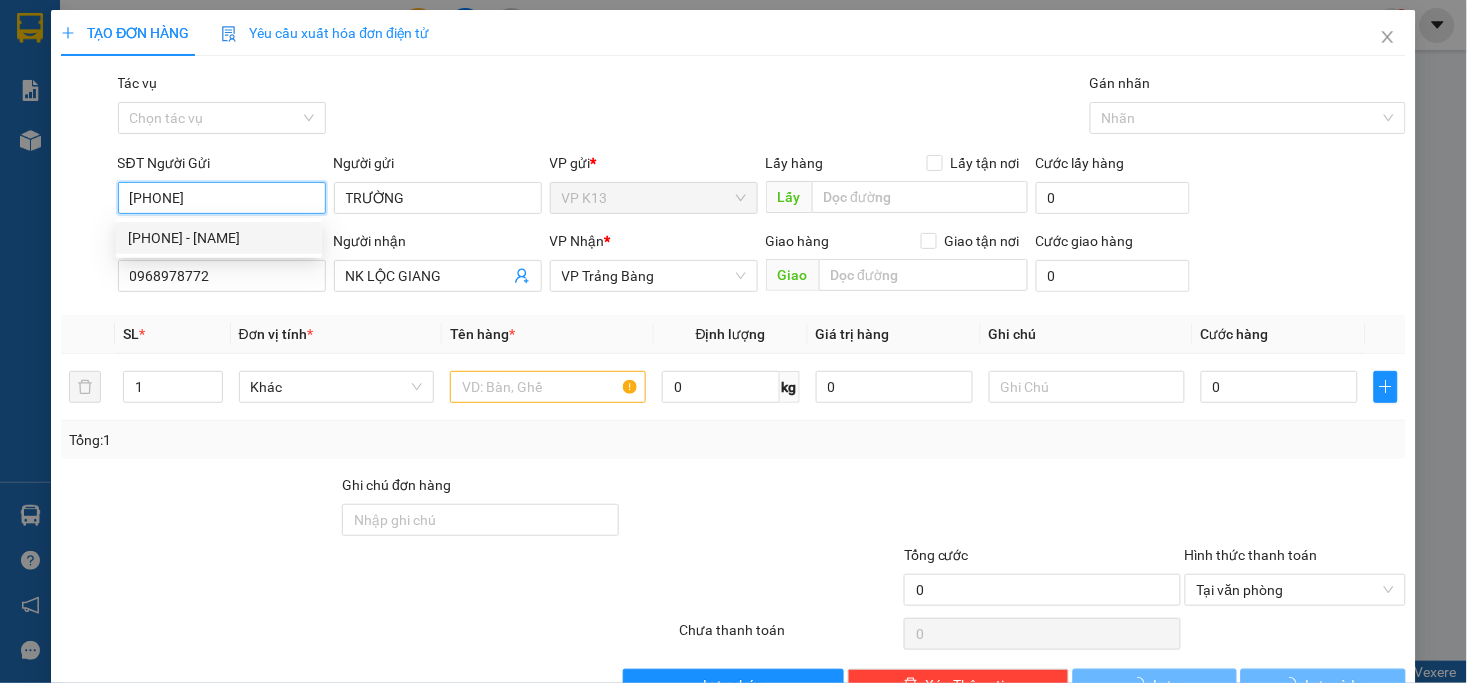 type on "20.000" 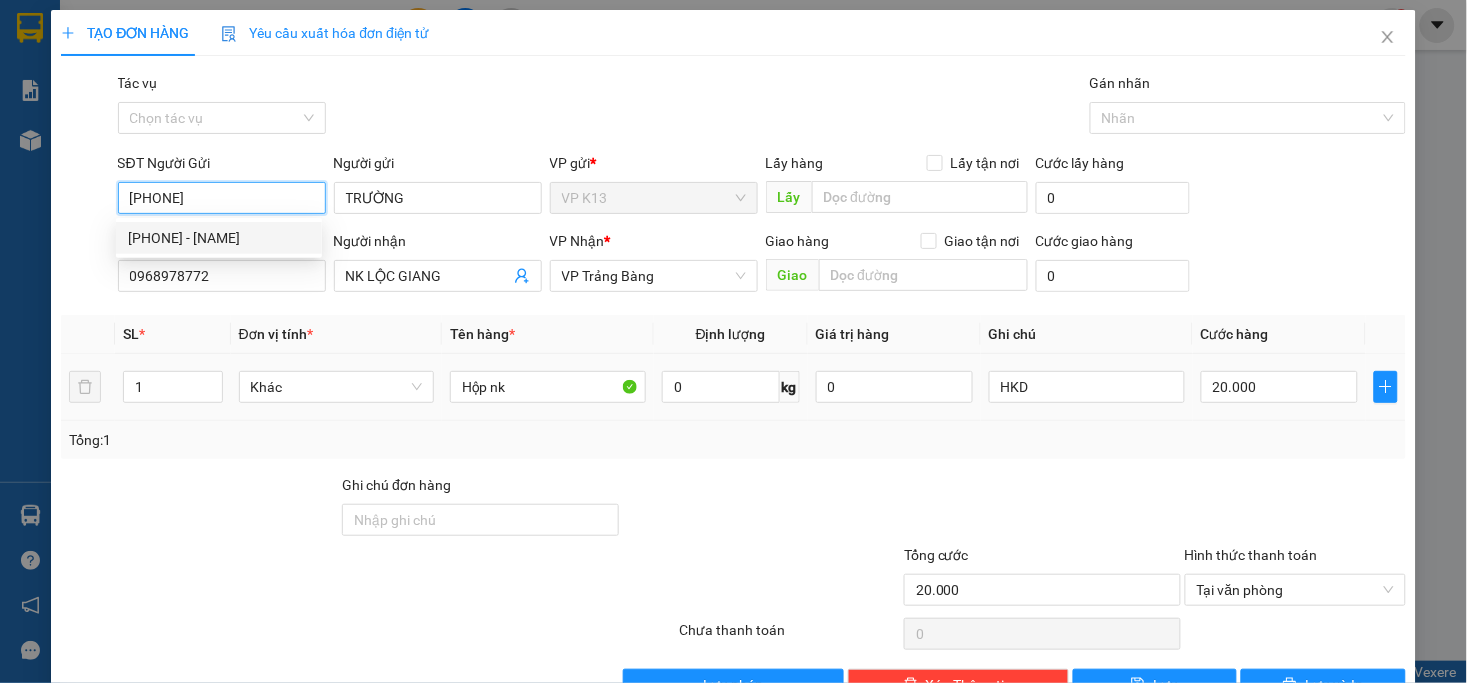 scroll, scrollTop: 56, scrollLeft: 0, axis: vertical 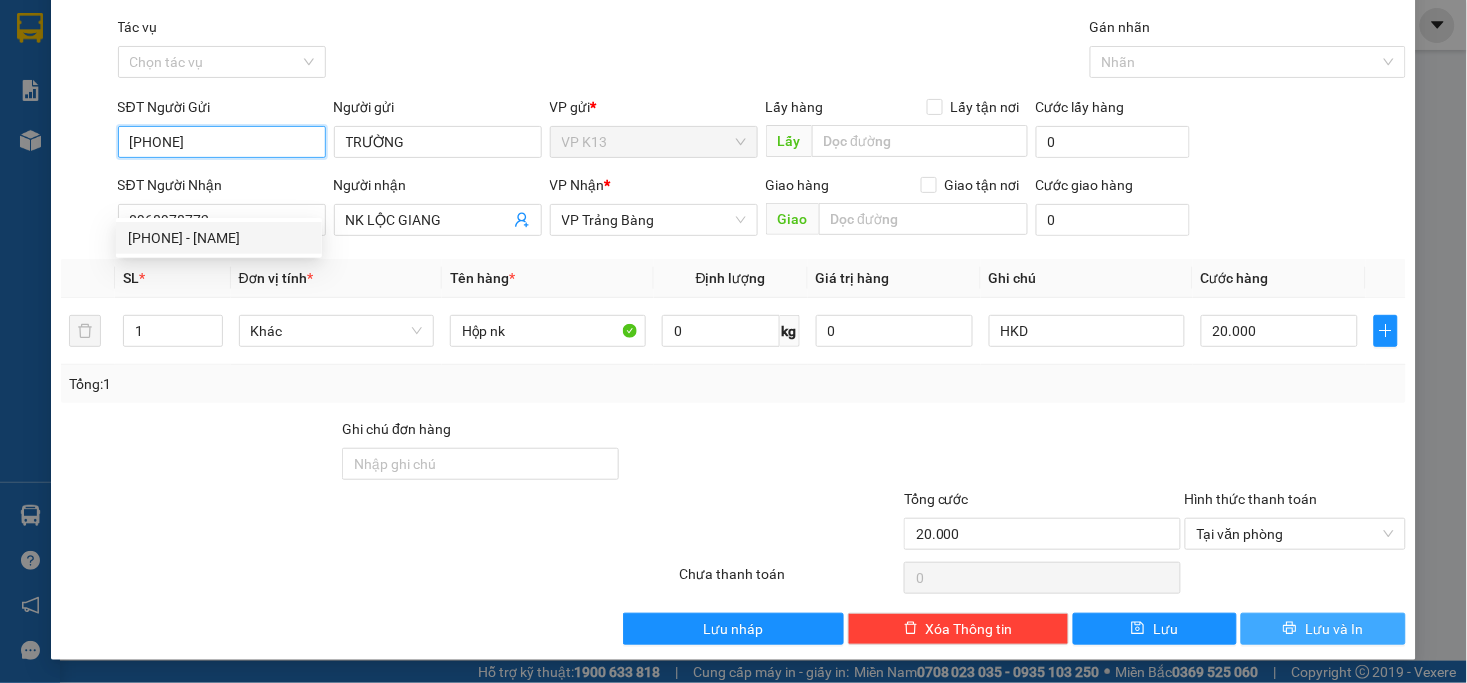 type on "[PHONE]" 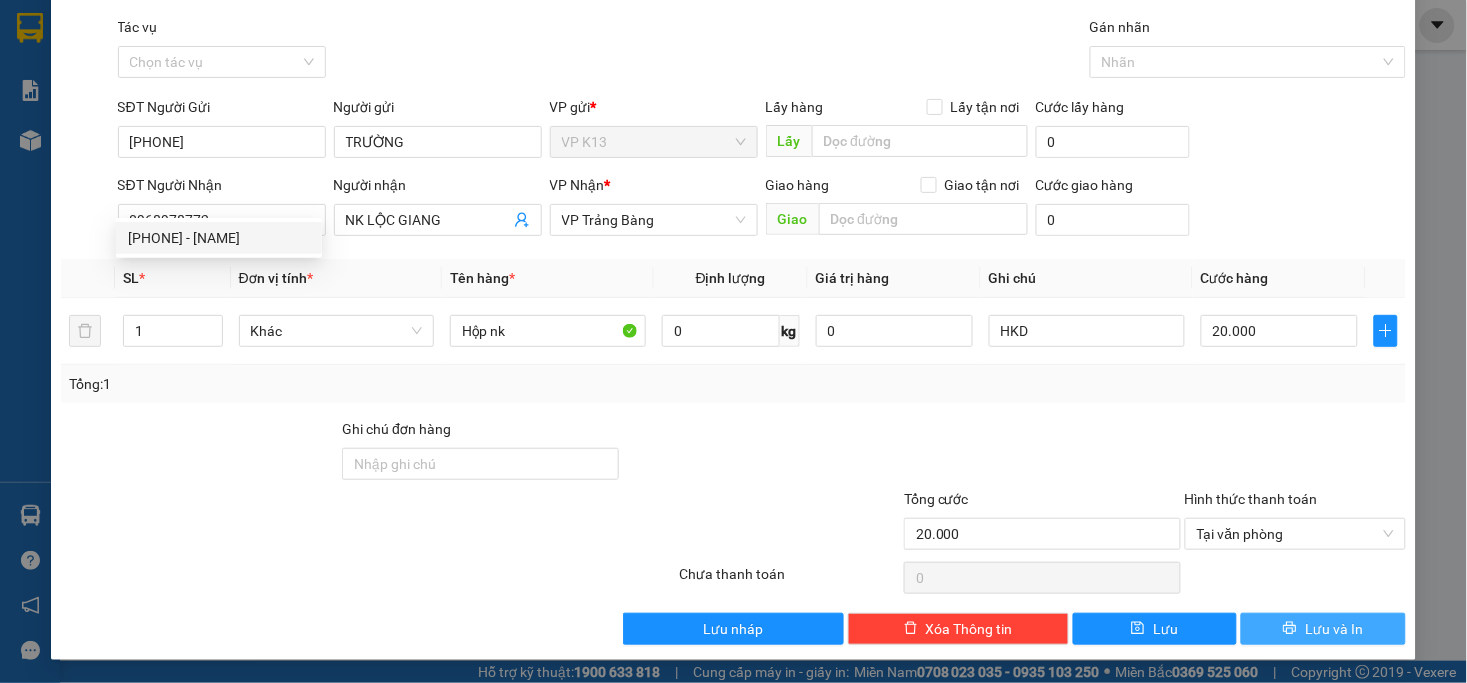 type 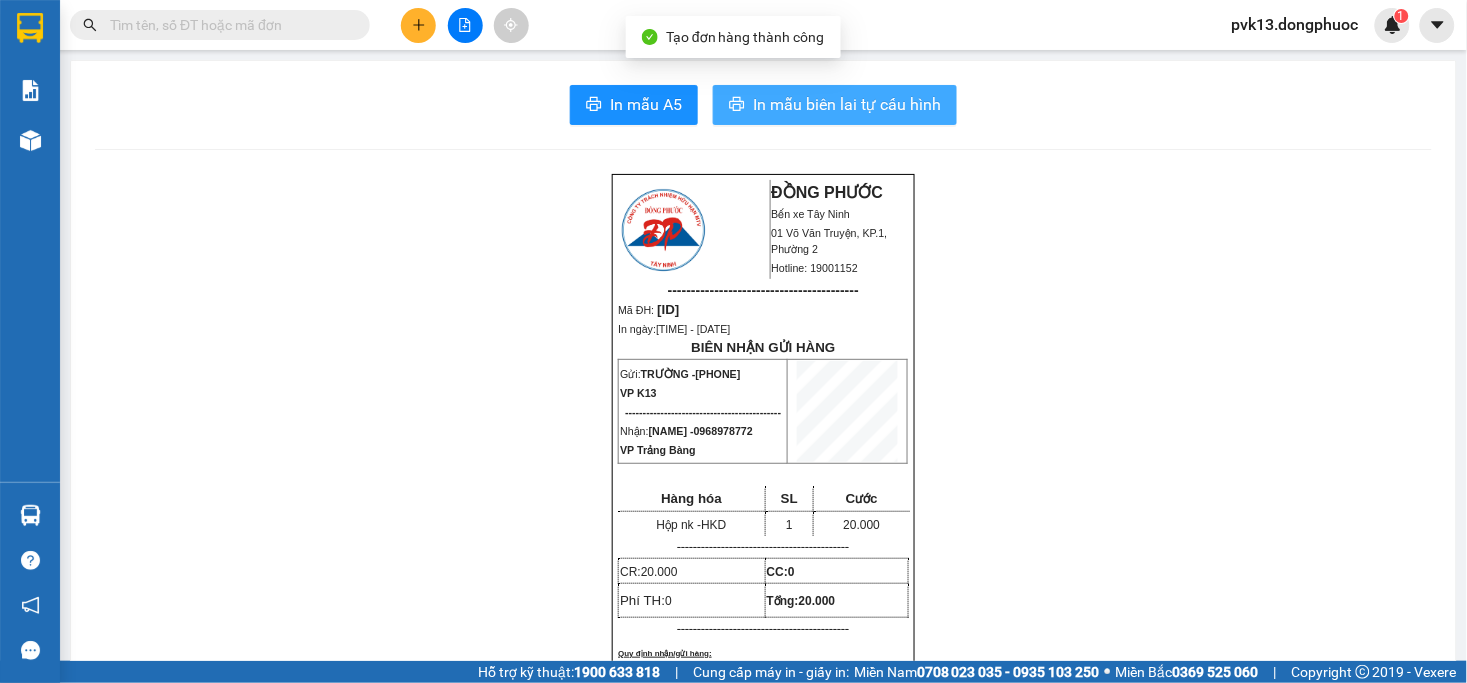 type 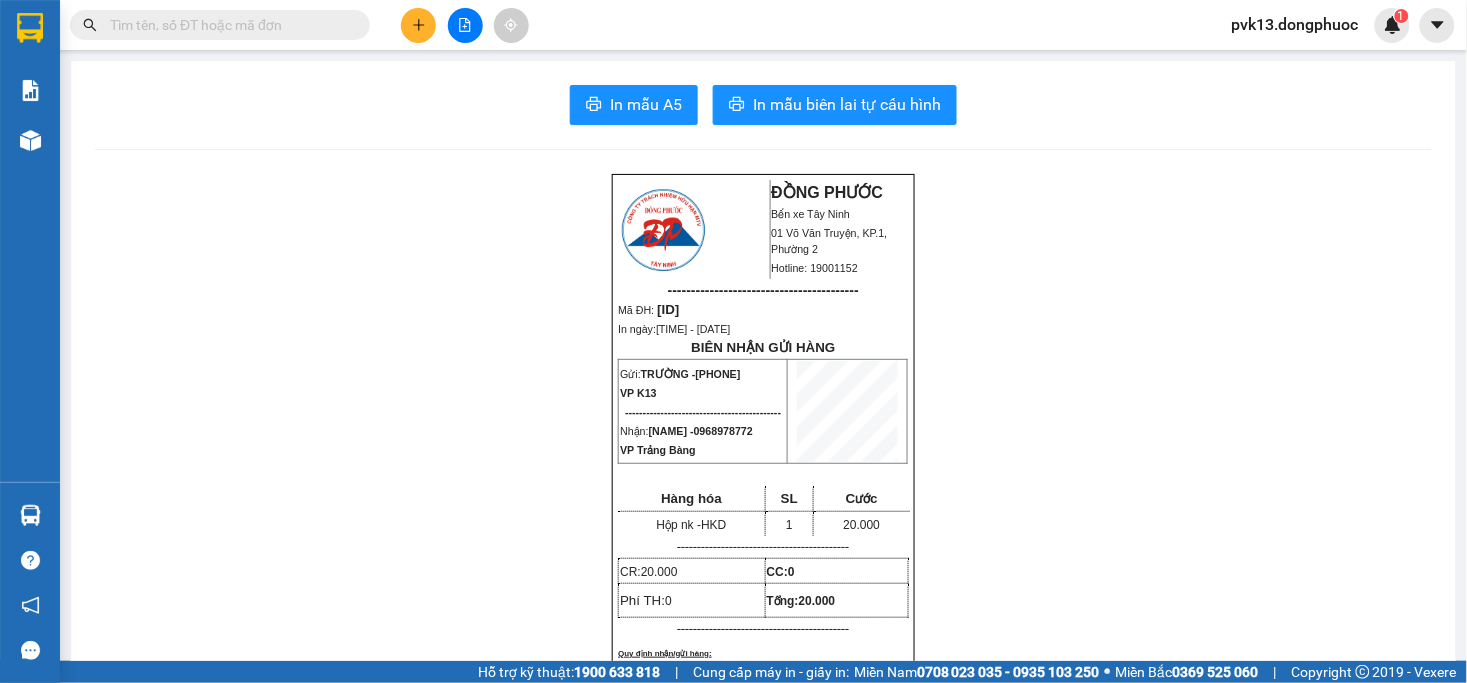 scroll, scrollTop: 1045, scrollLeft: 0, axis: vertical 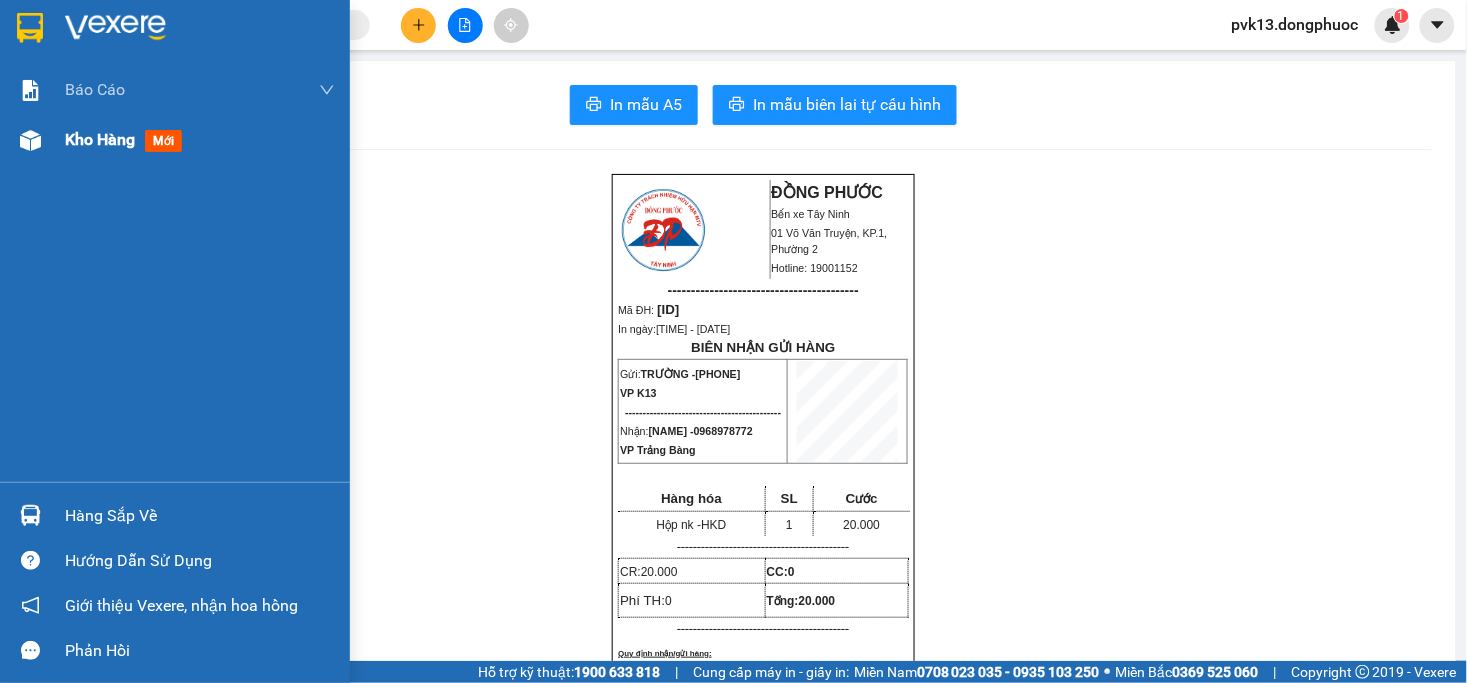 click at bounding box center [30, 140] 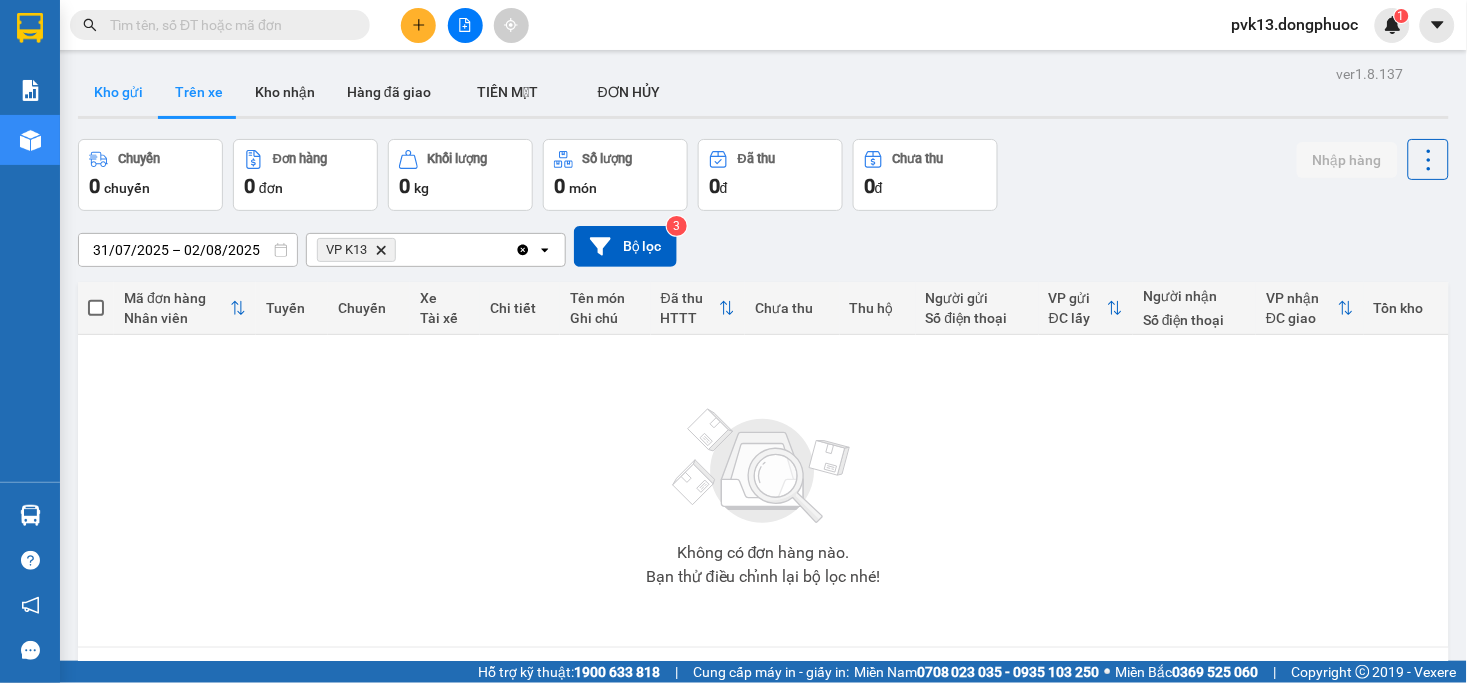 type 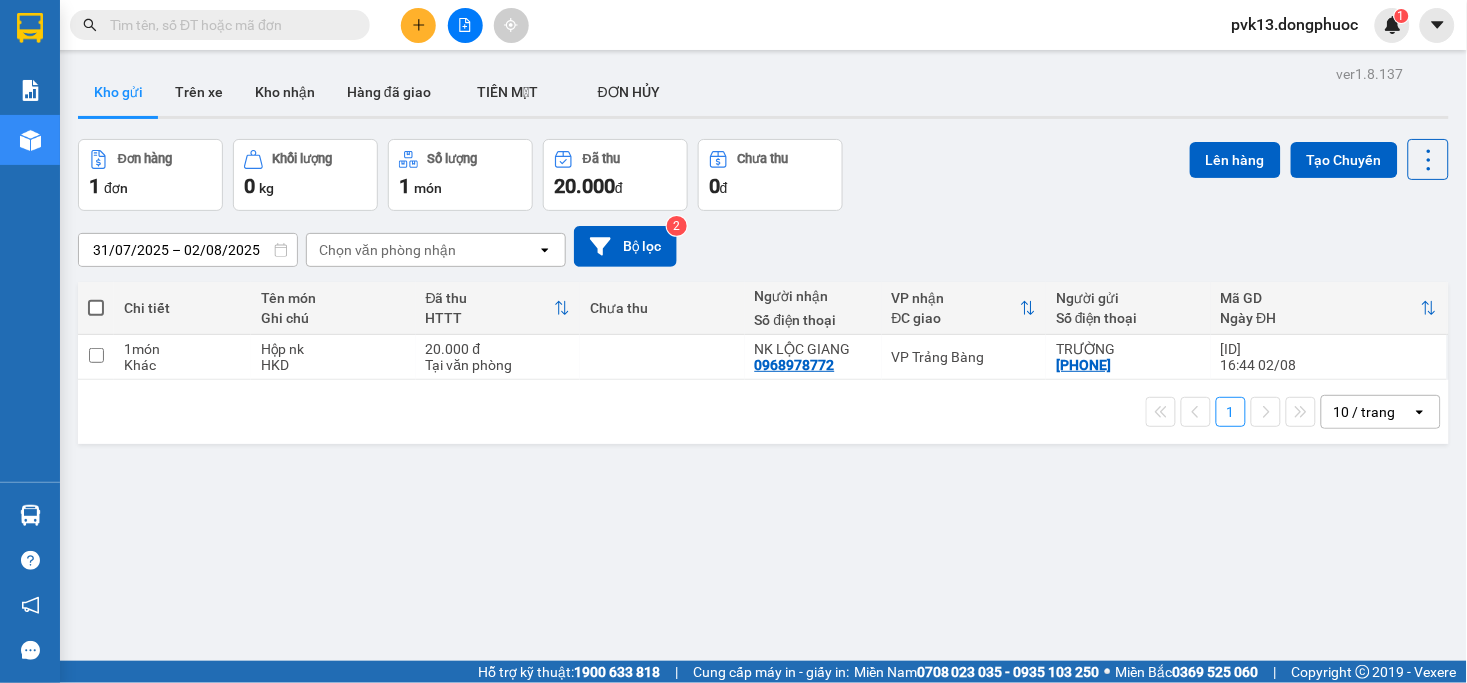 click on "Kho gửi" at bounding box center [118, 92] 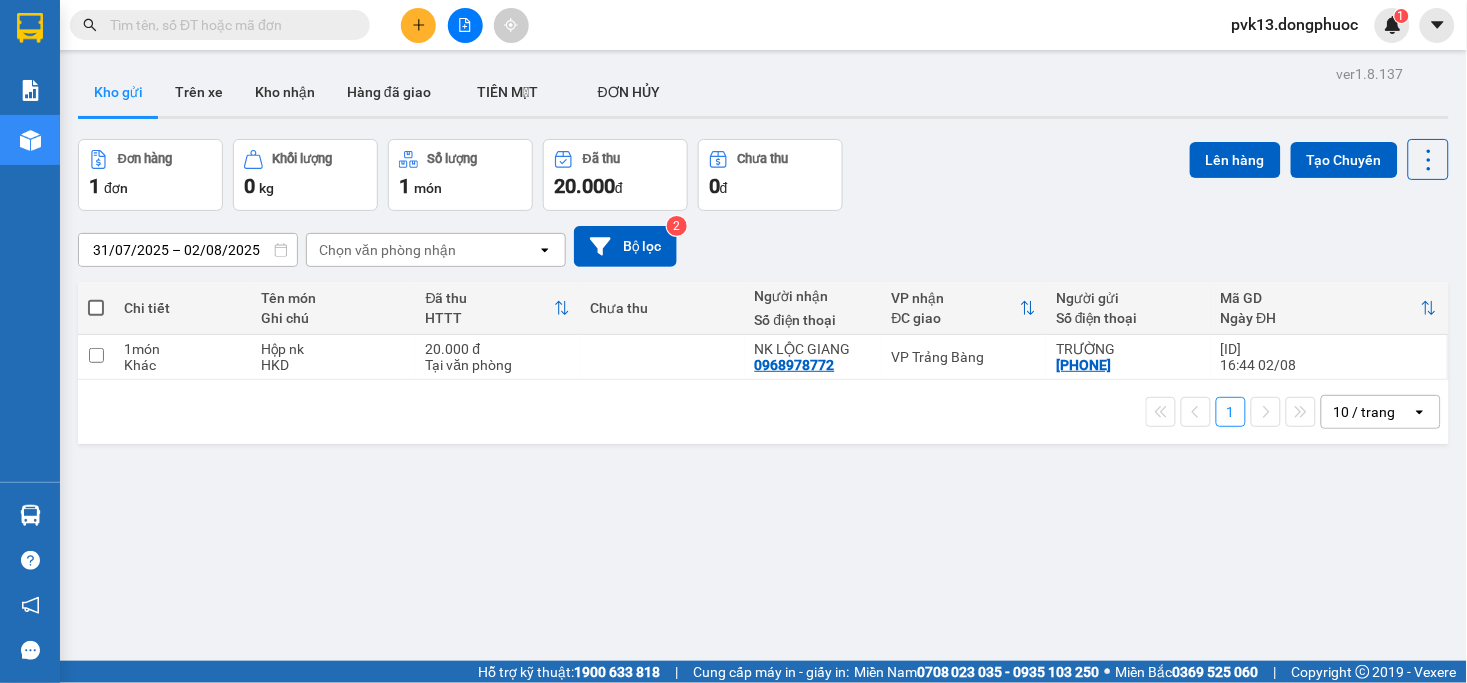 click at bounding box center [418, 25] 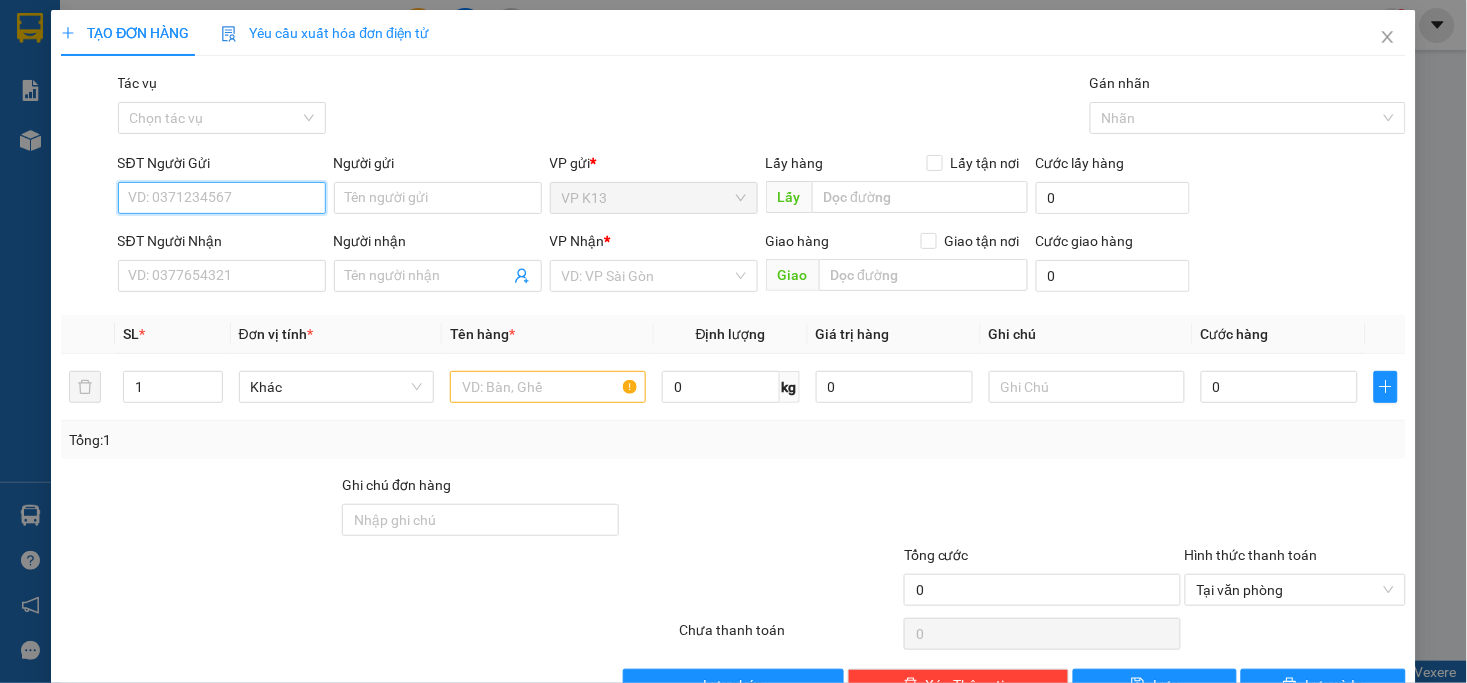 click on "SĐT Người Gửi" at bounding box center [222, 198] 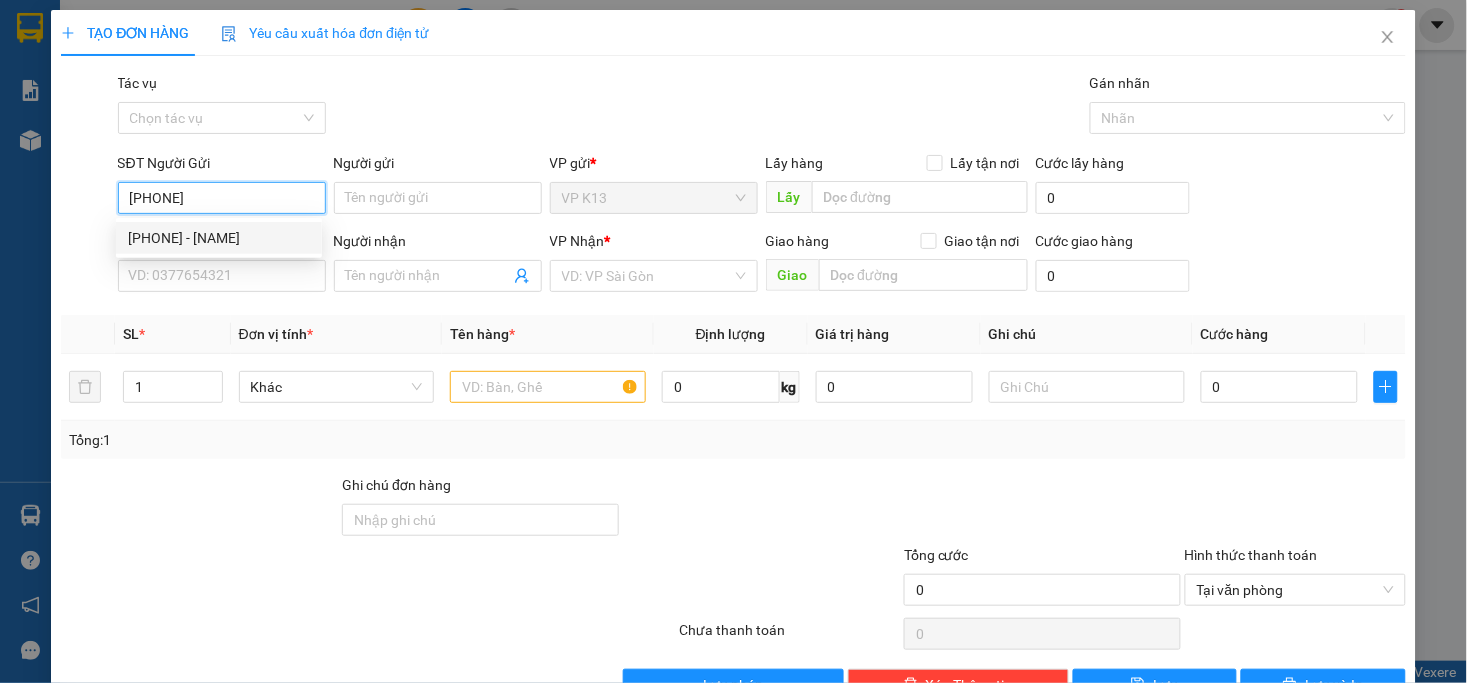 click on "[PHONE] - [NAME]" at bounding box center (219, 238) 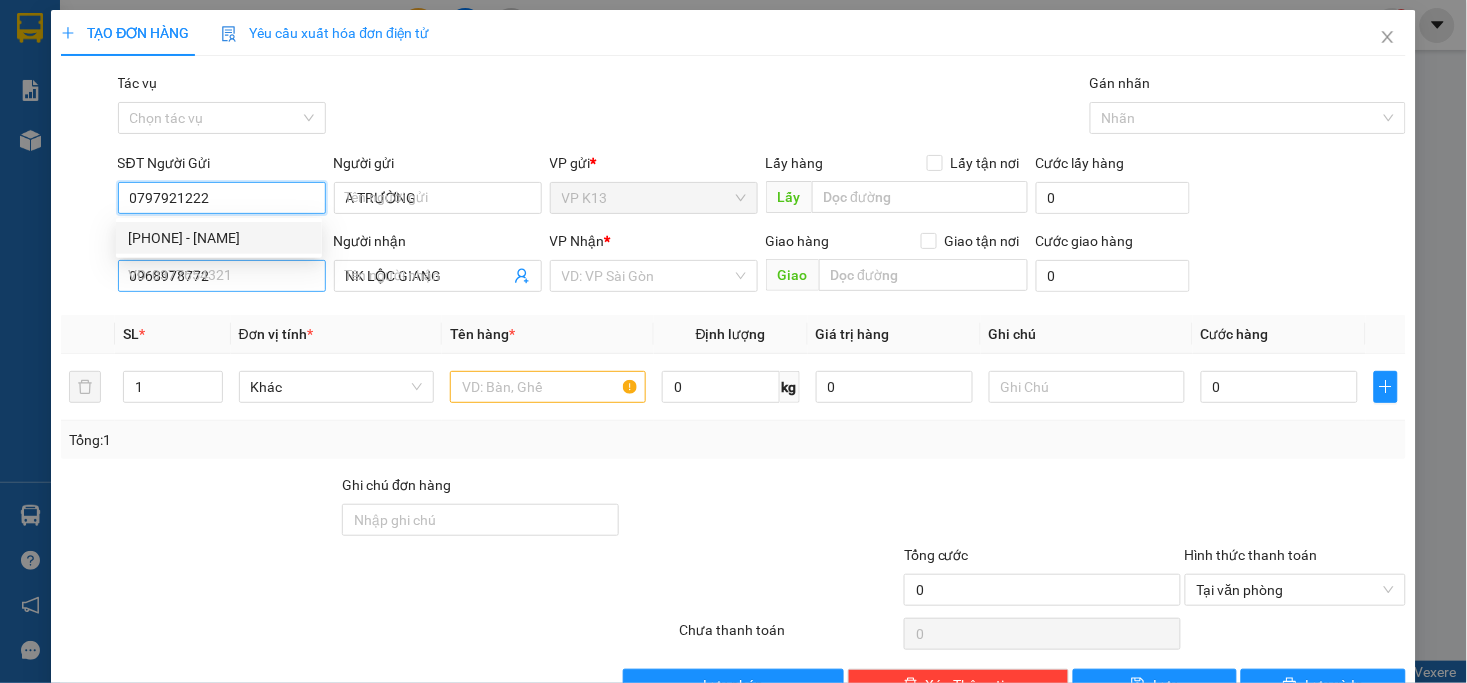 type on "50.000" 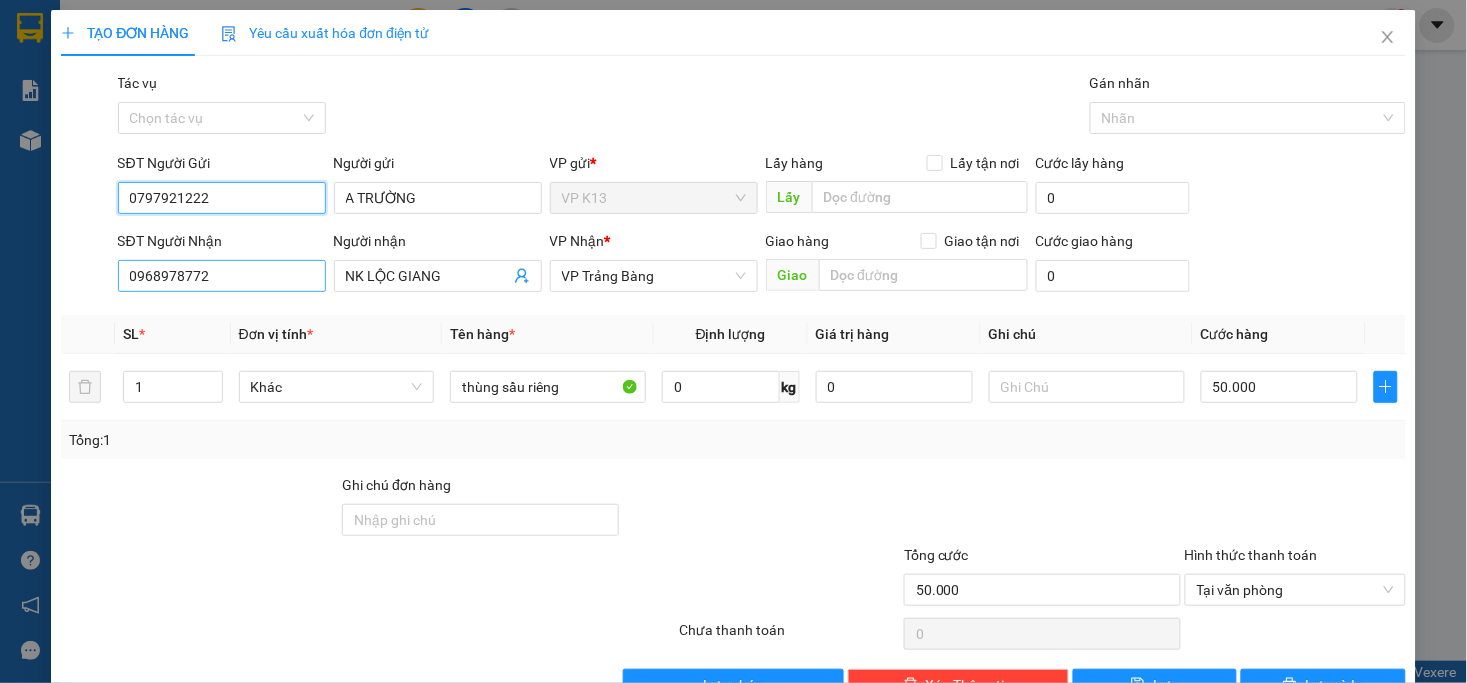type on "0797921222" 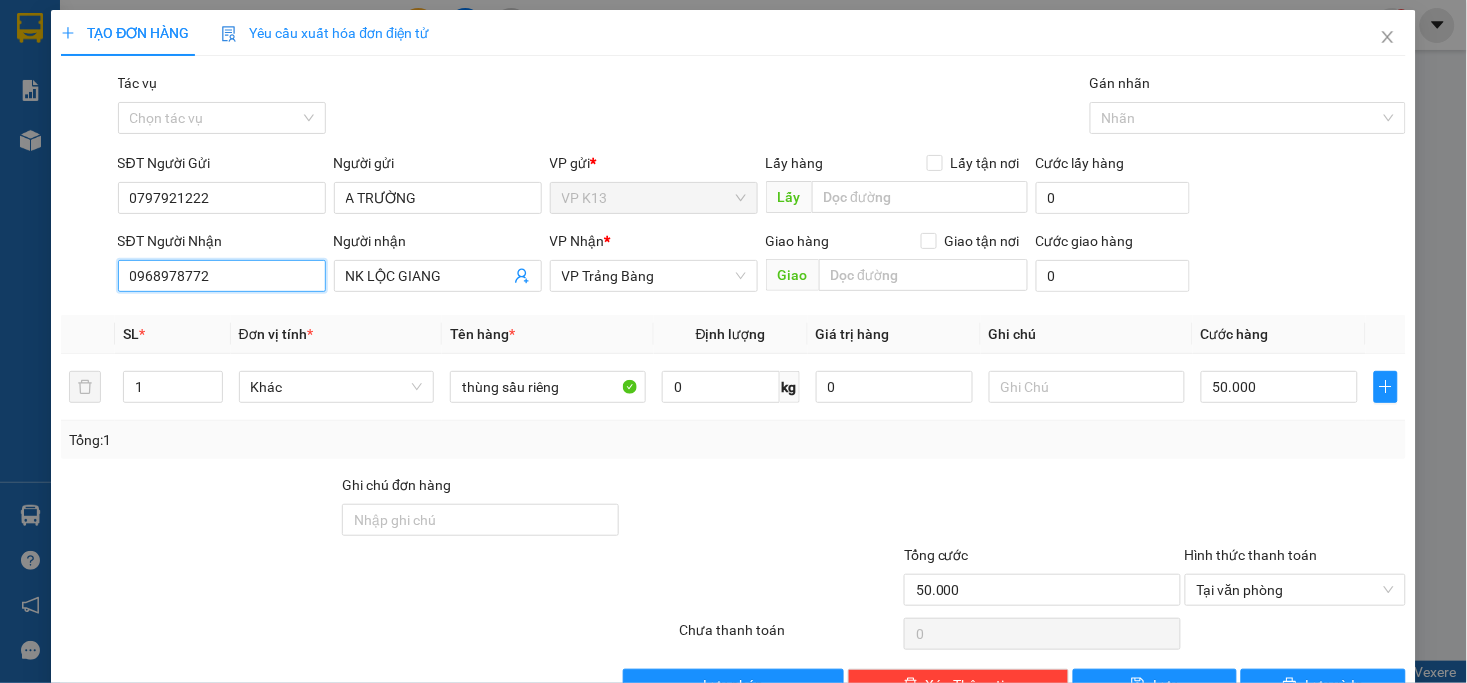 click on "0968978772" at bounding box center [222, 276] 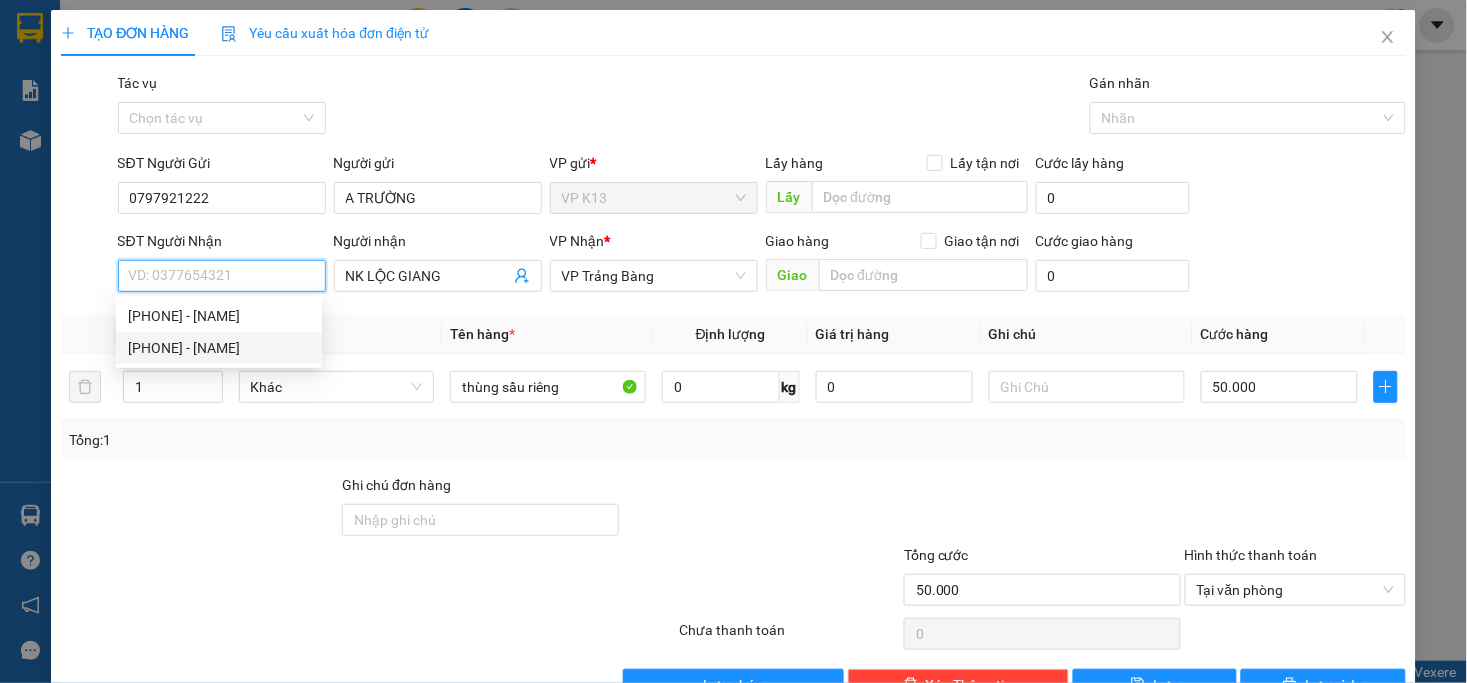 click on "[PHONE] - [NAME]" at bounding box center (219, 348) 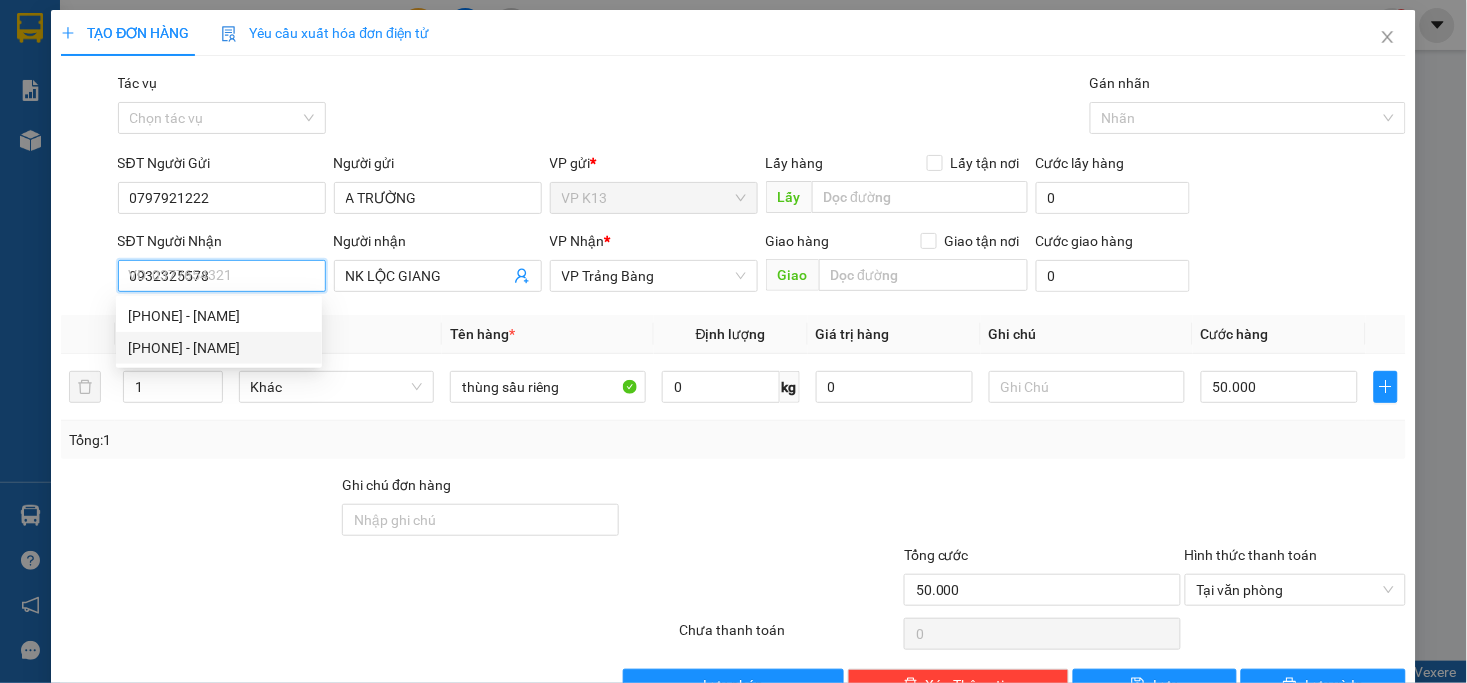 type on "LABO THIÊN KIM" 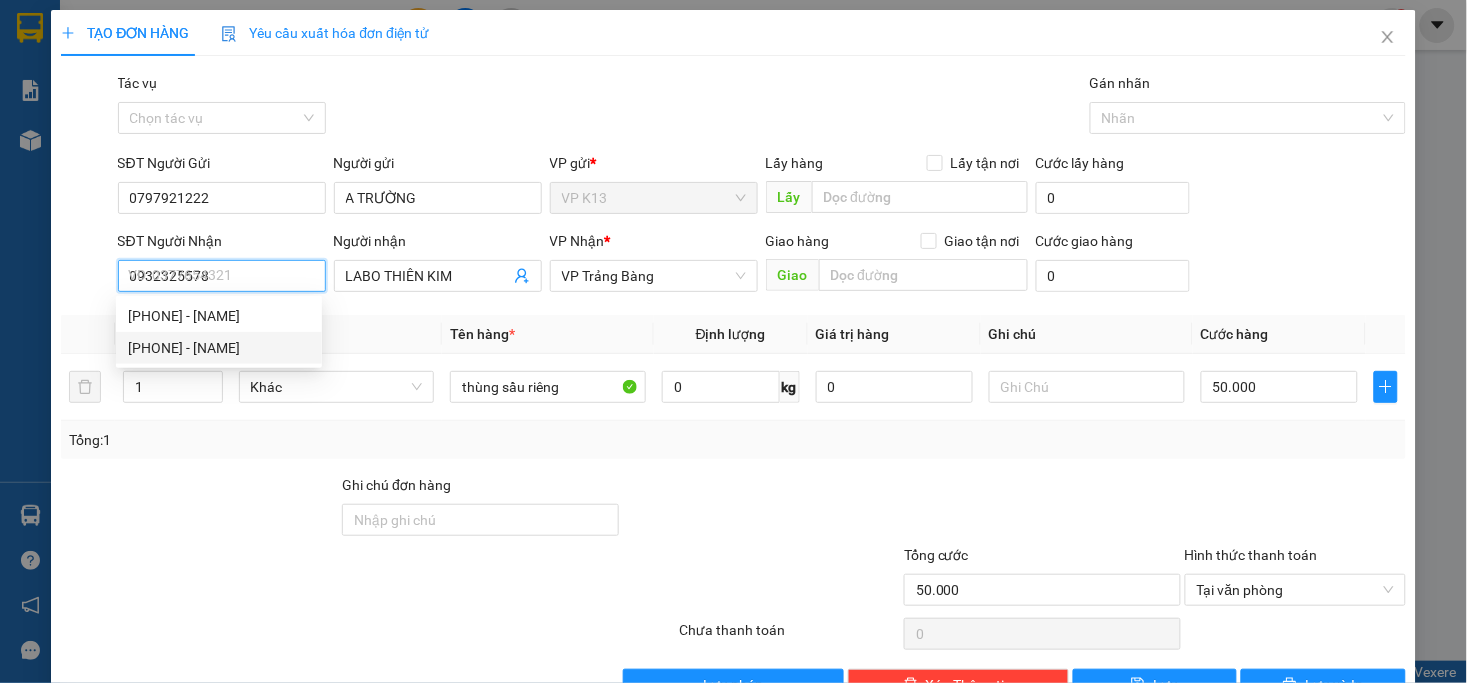 type on "20.000" 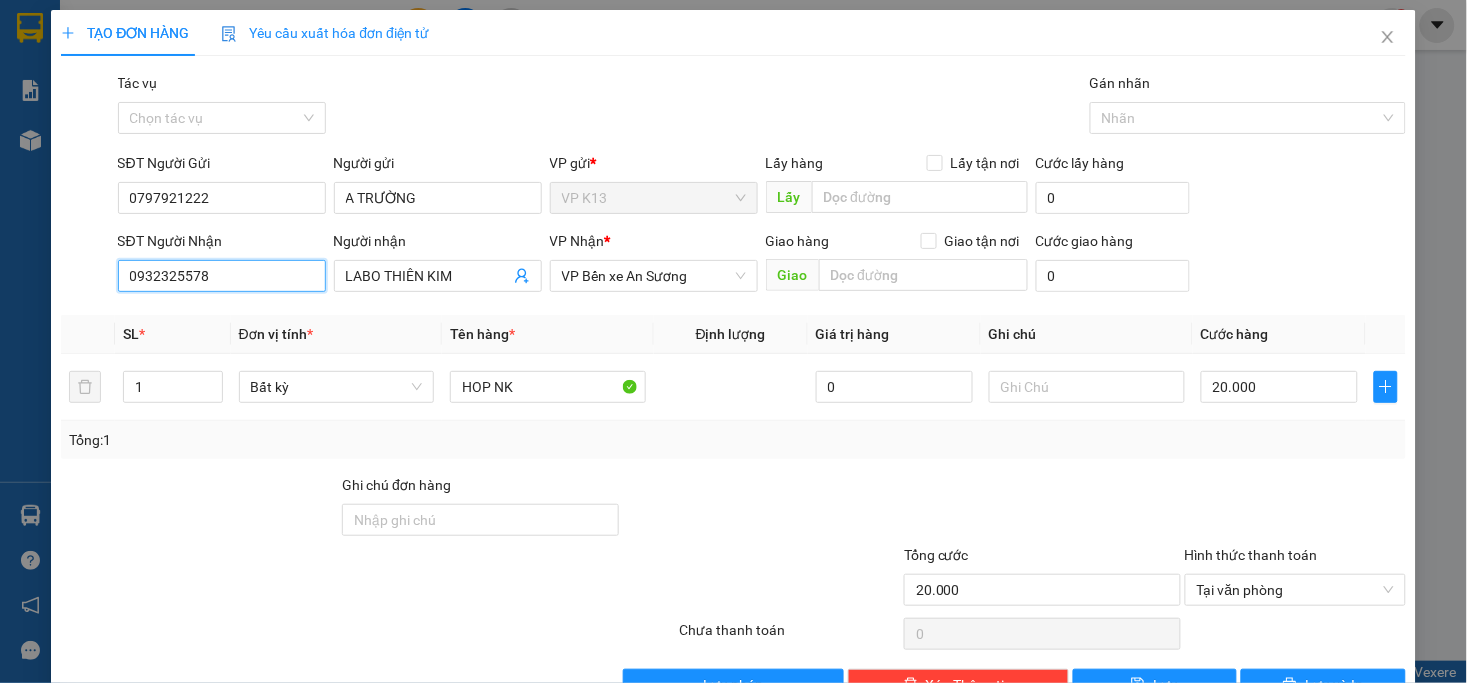 scroll, scrollTop: 56, scrollLeft: 0, axis: vertical 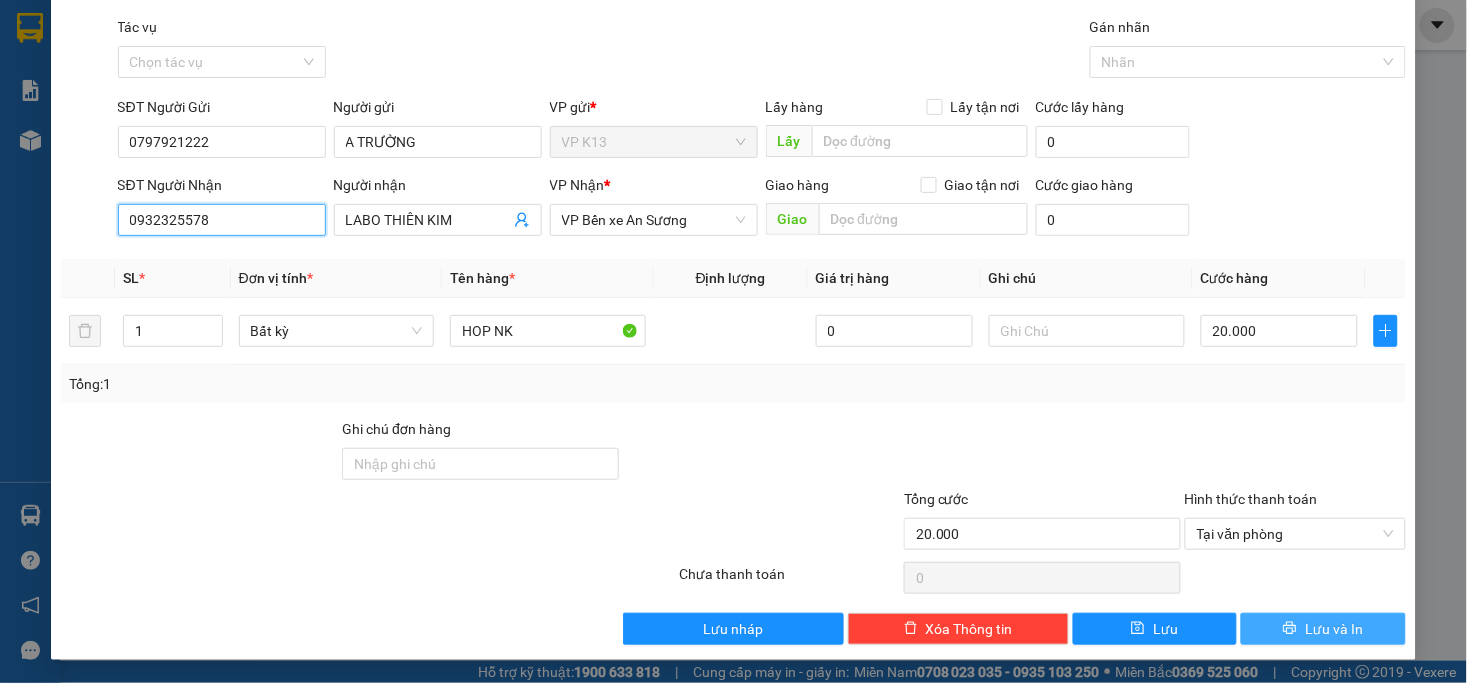 type on "0932325578" 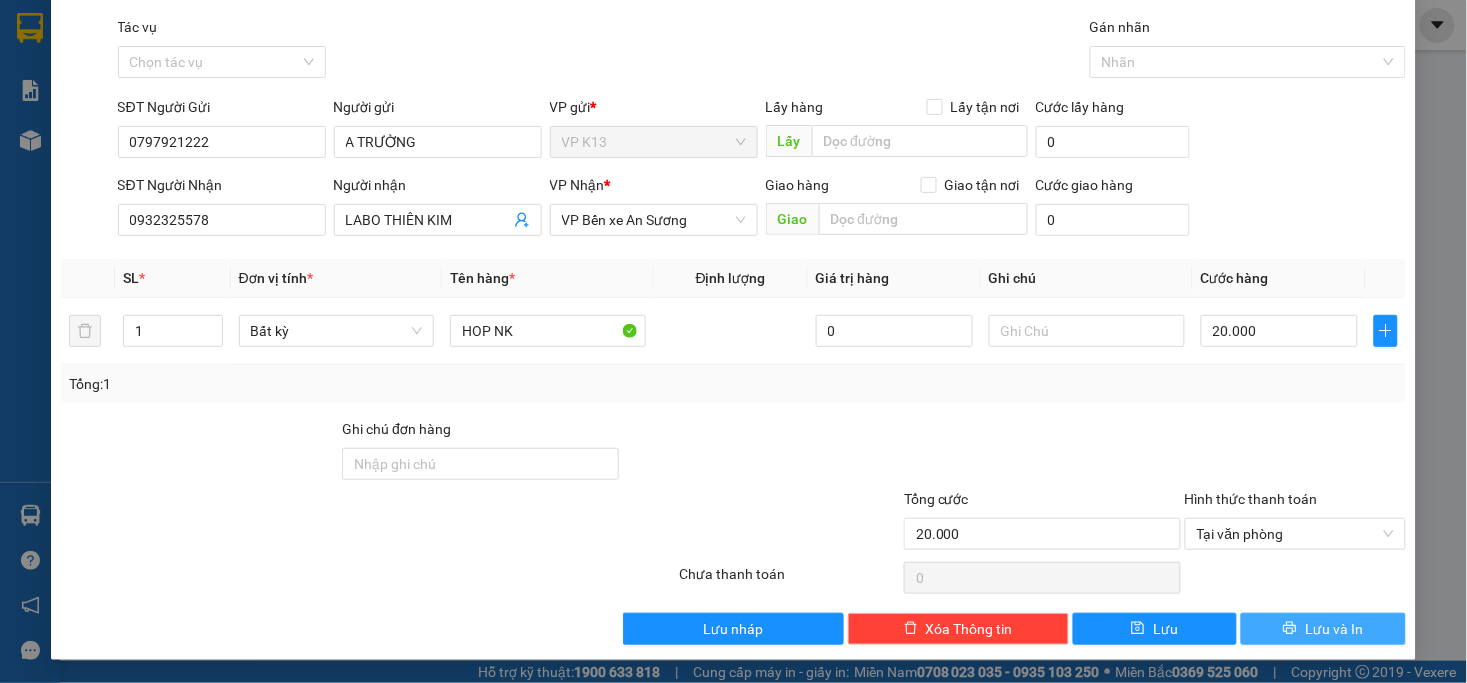 click on "Lưu và In" at bounding box center [1323, 629] 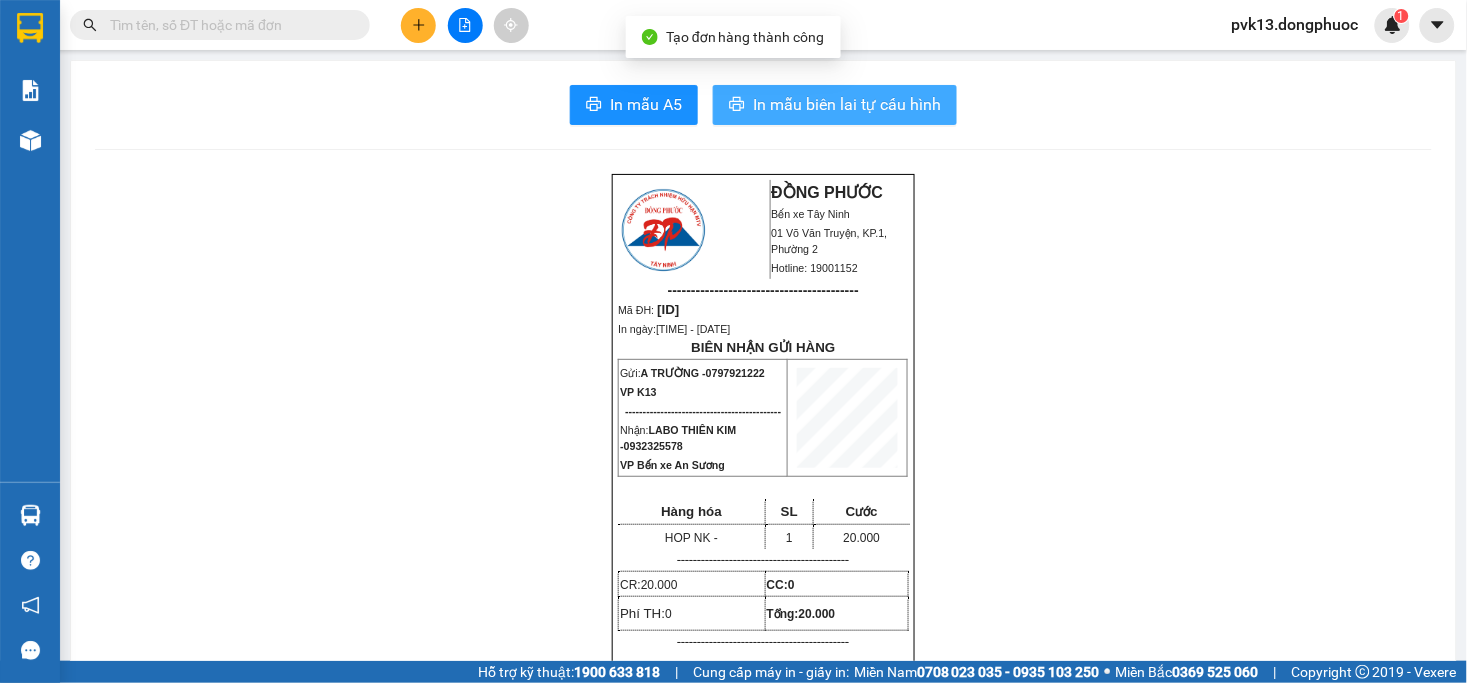 click on "In mẫu biên lai tự cấu hình" at bounding box center (847, 104) 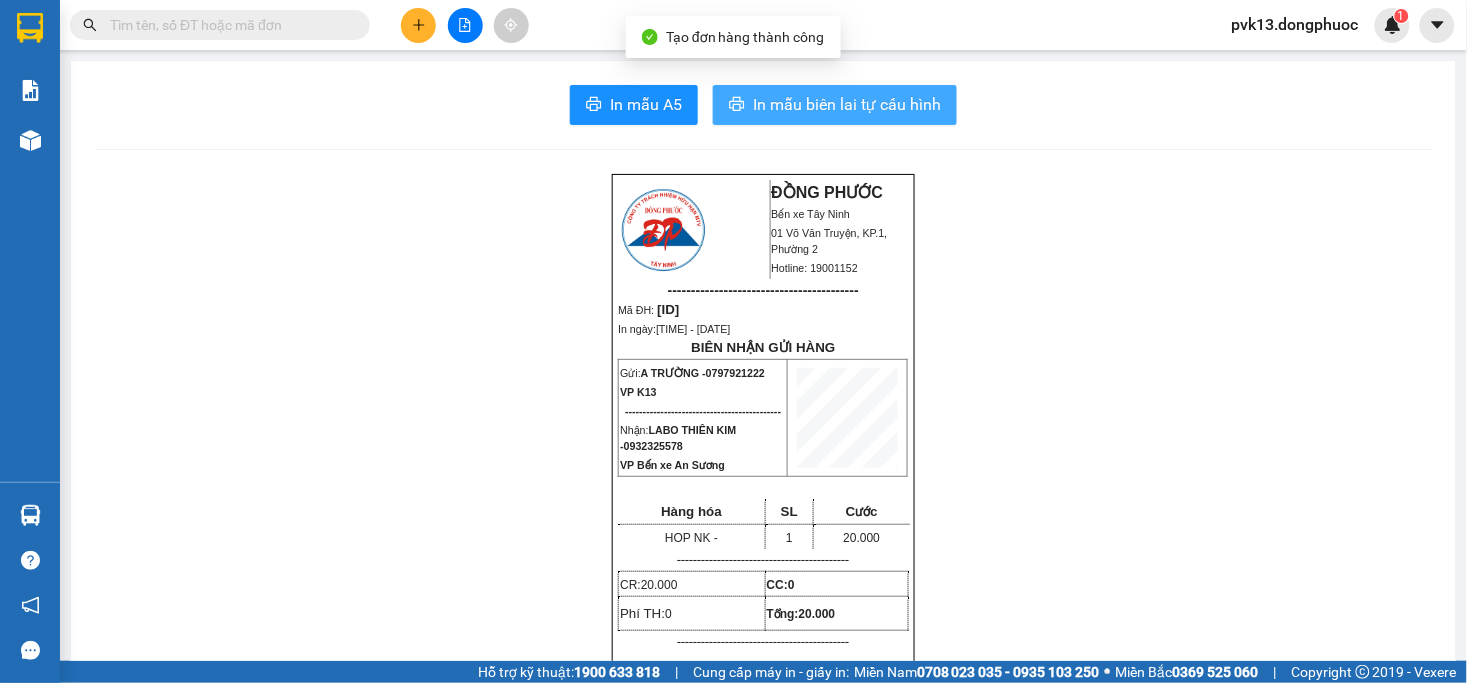 scroll, scrollTop: 0, scrollLeft: 0, axis: both 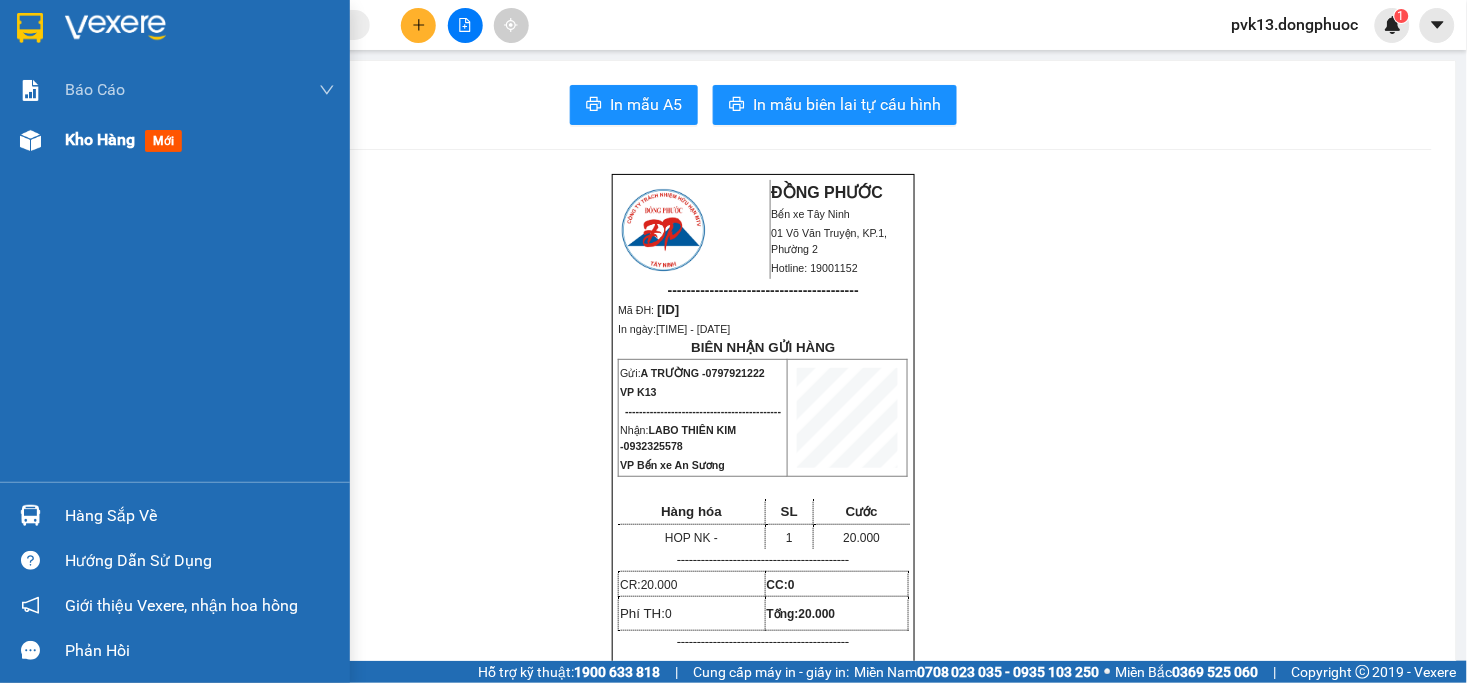 click at bounding box center [30, 140] 